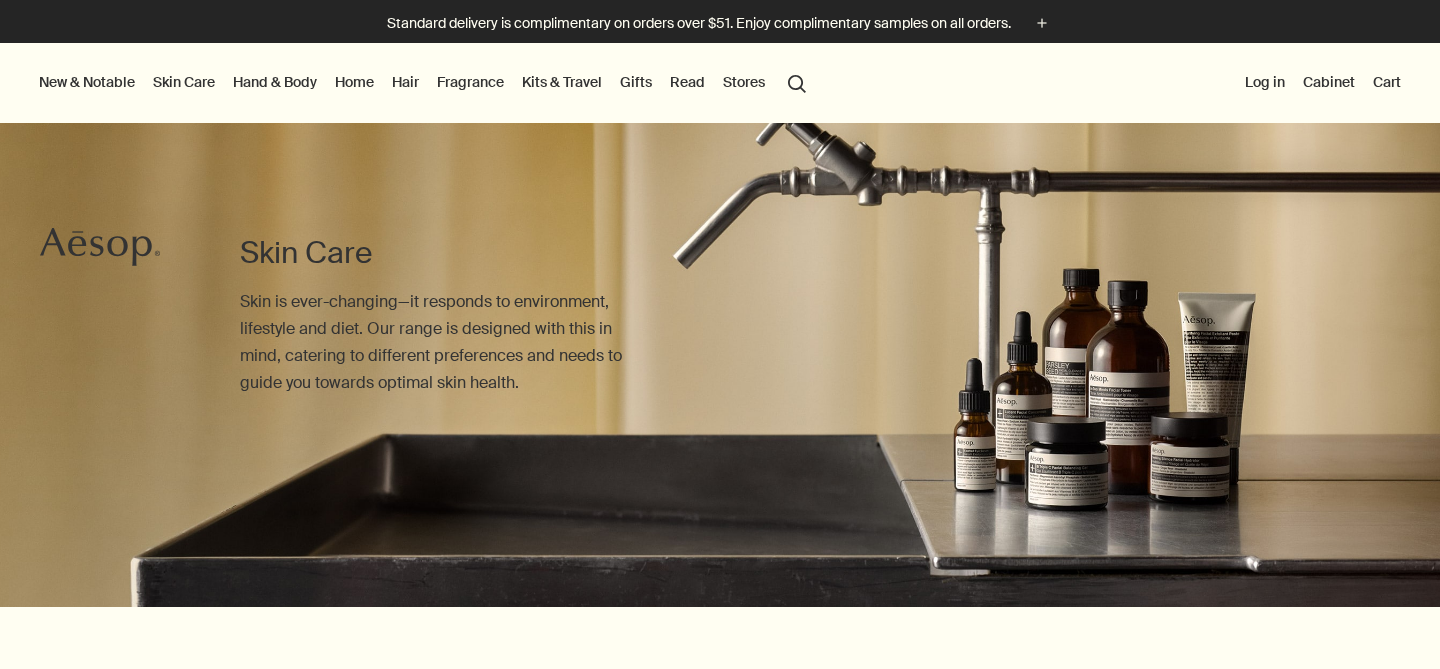 scroll, scrollTop: 0, scrollLeft: 0, axis: both 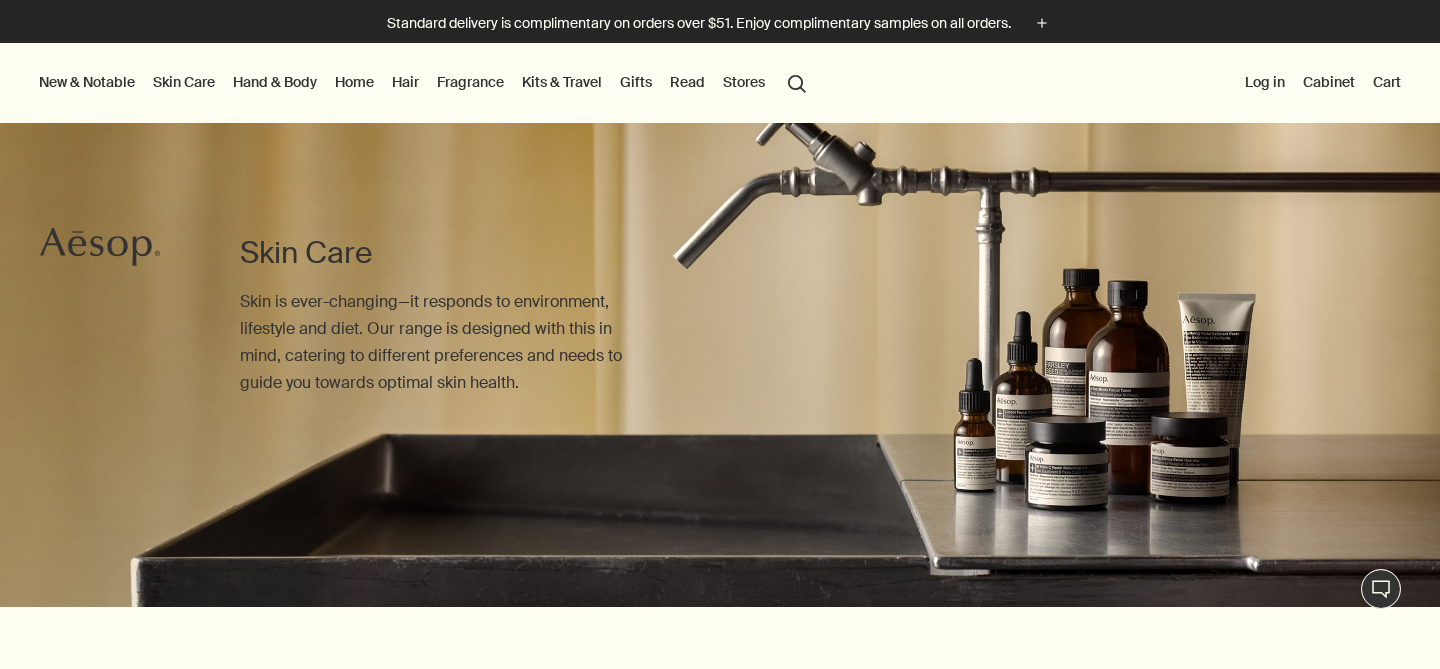 click on "Kits & Travel" at bounding box center [562, 82] 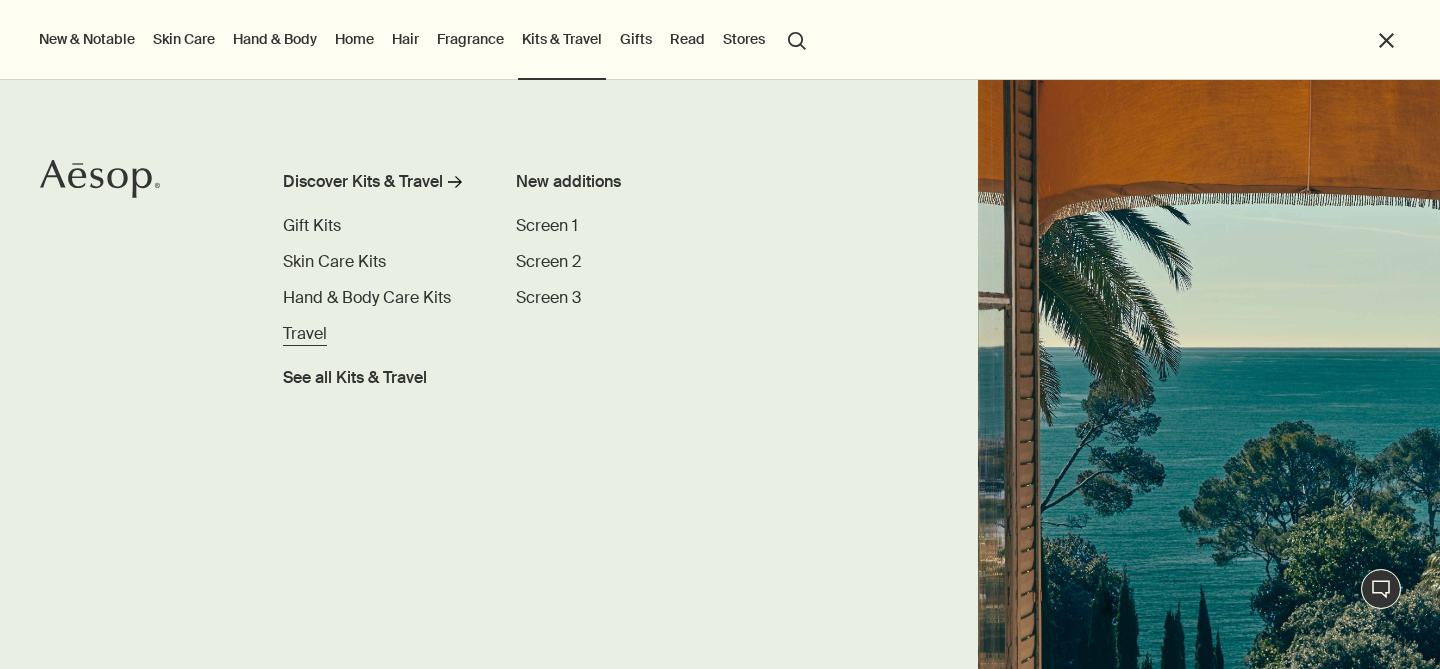click on "Travel" at bounding box center (305, 333) 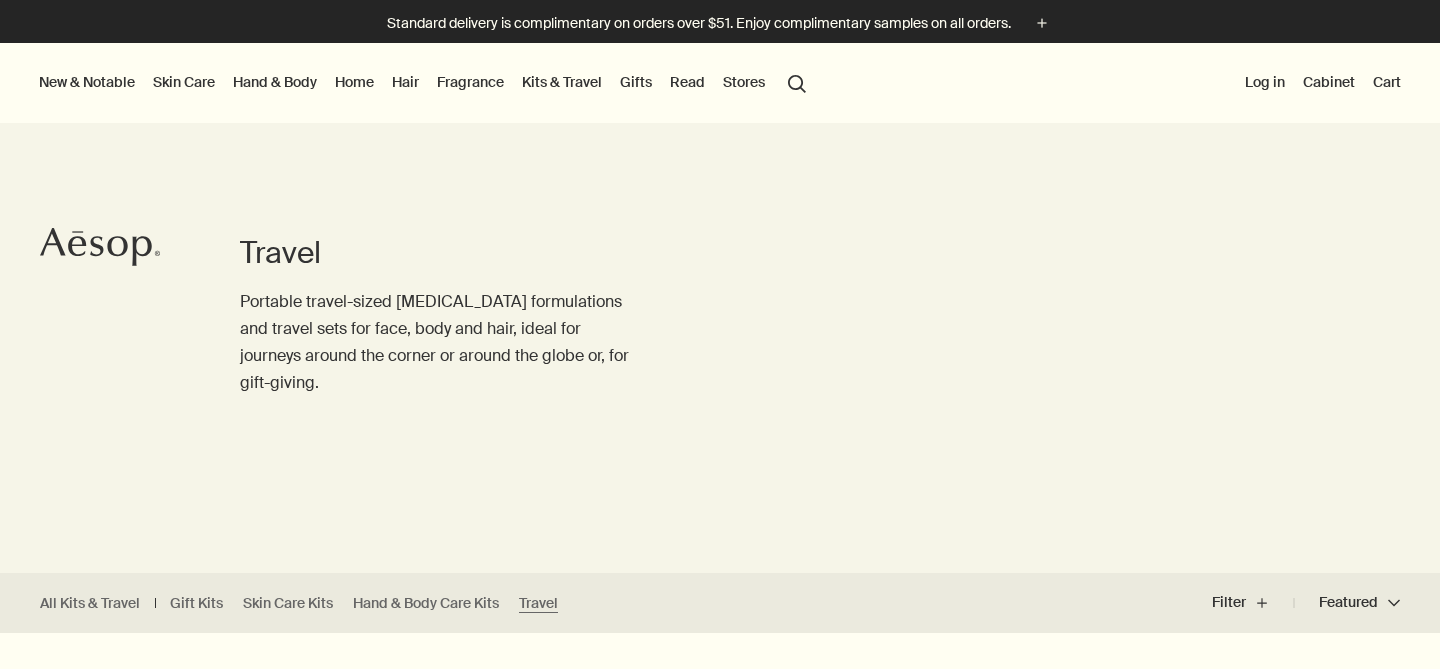 scroll, scrollTop: 0, scrollLeft: 0, axis: both 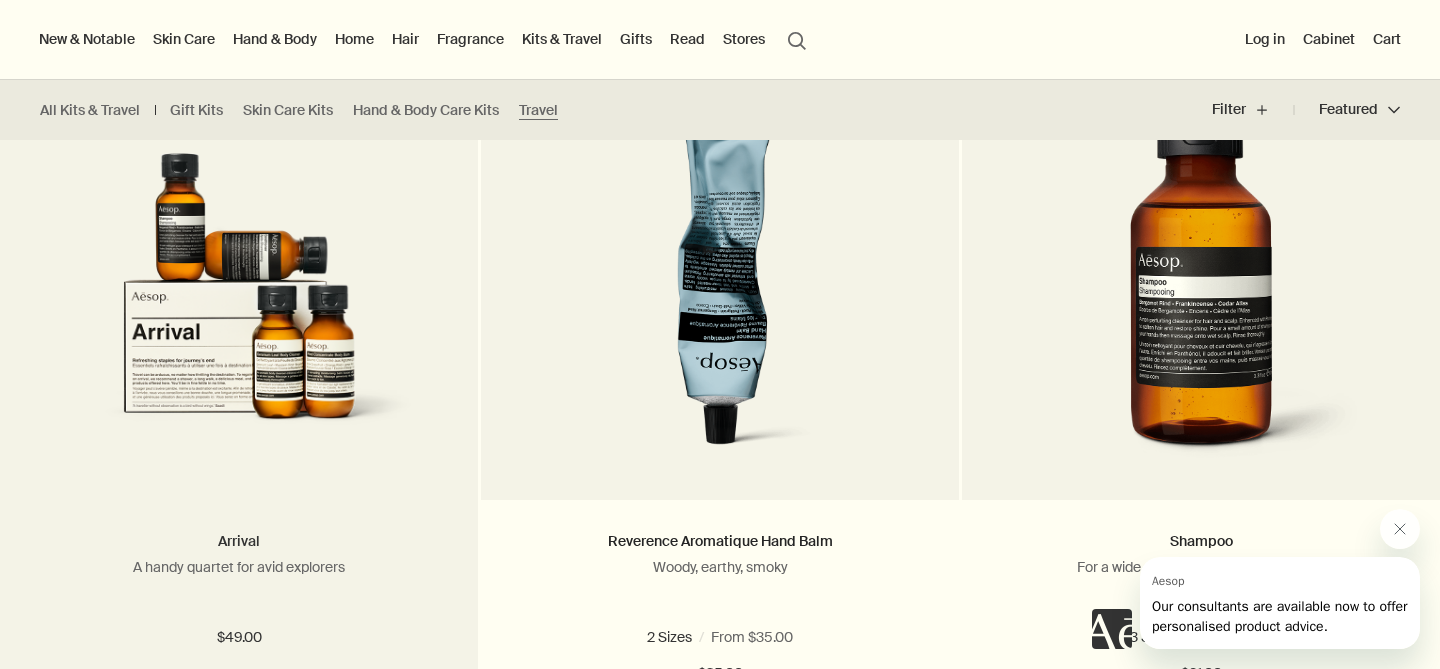 click on "Arrival" at bounding box center (239, 541) 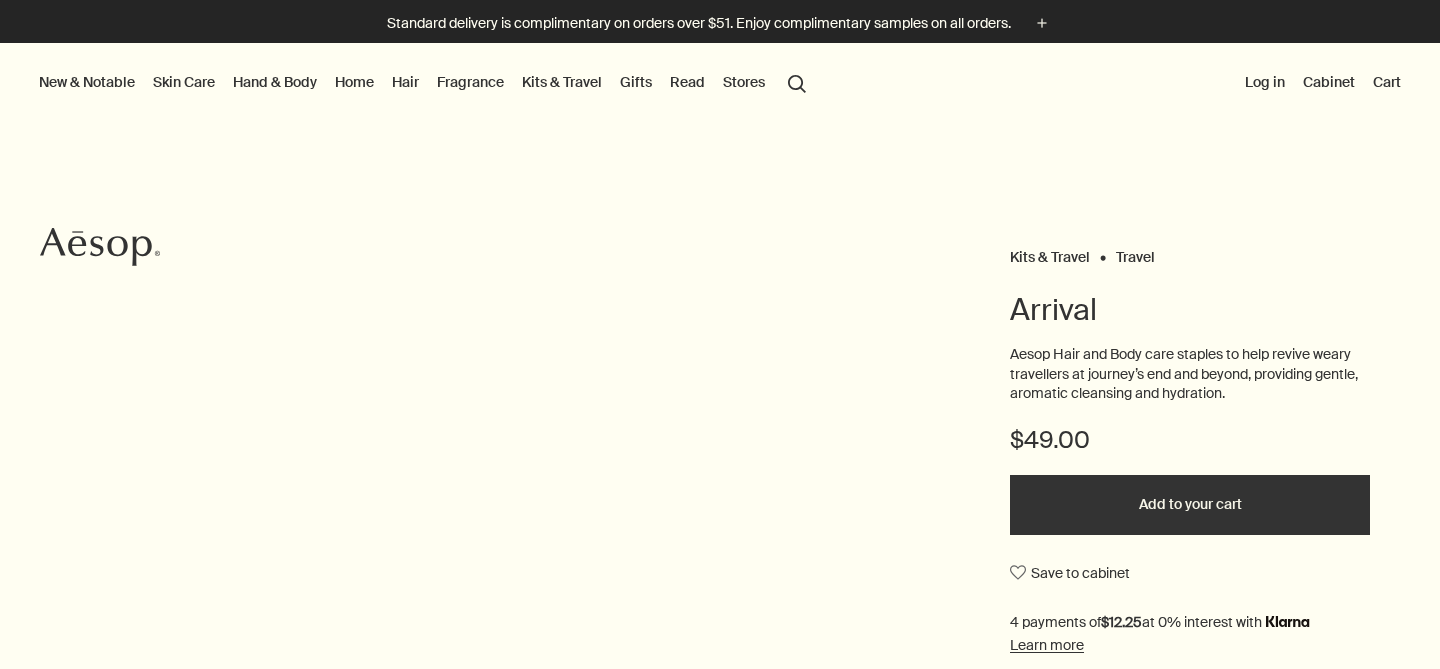 scroll, scrollTop: 0, scrollLeft: 0, axis: both 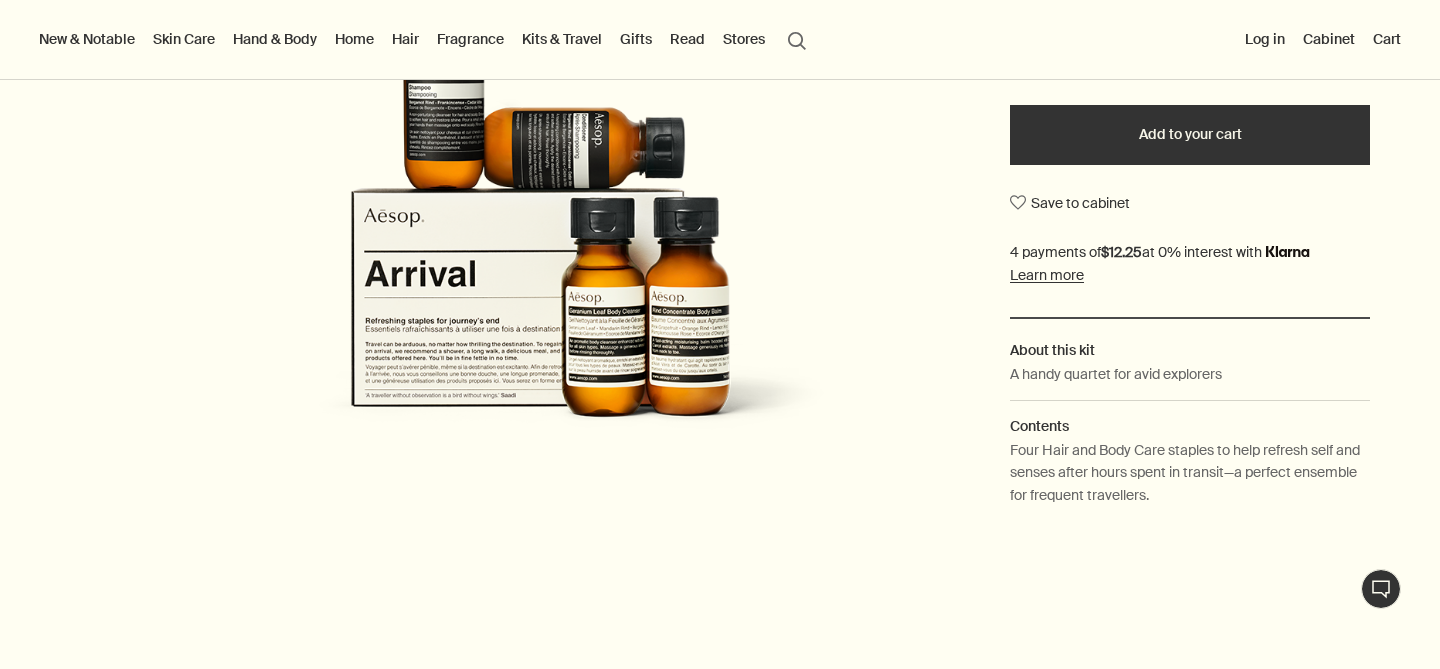 click at bounding box center (540, 201) 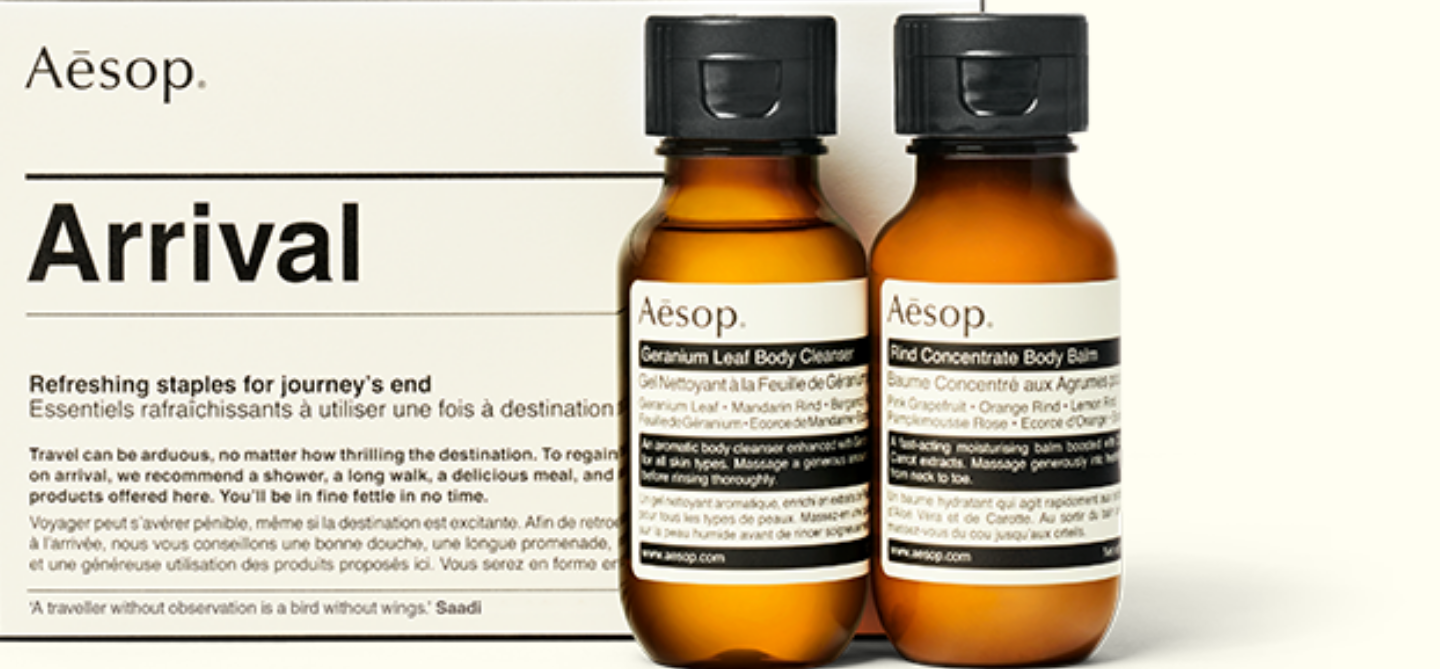 scroll, scrollTop: 398, scrollLeft: 0, axis: vertical 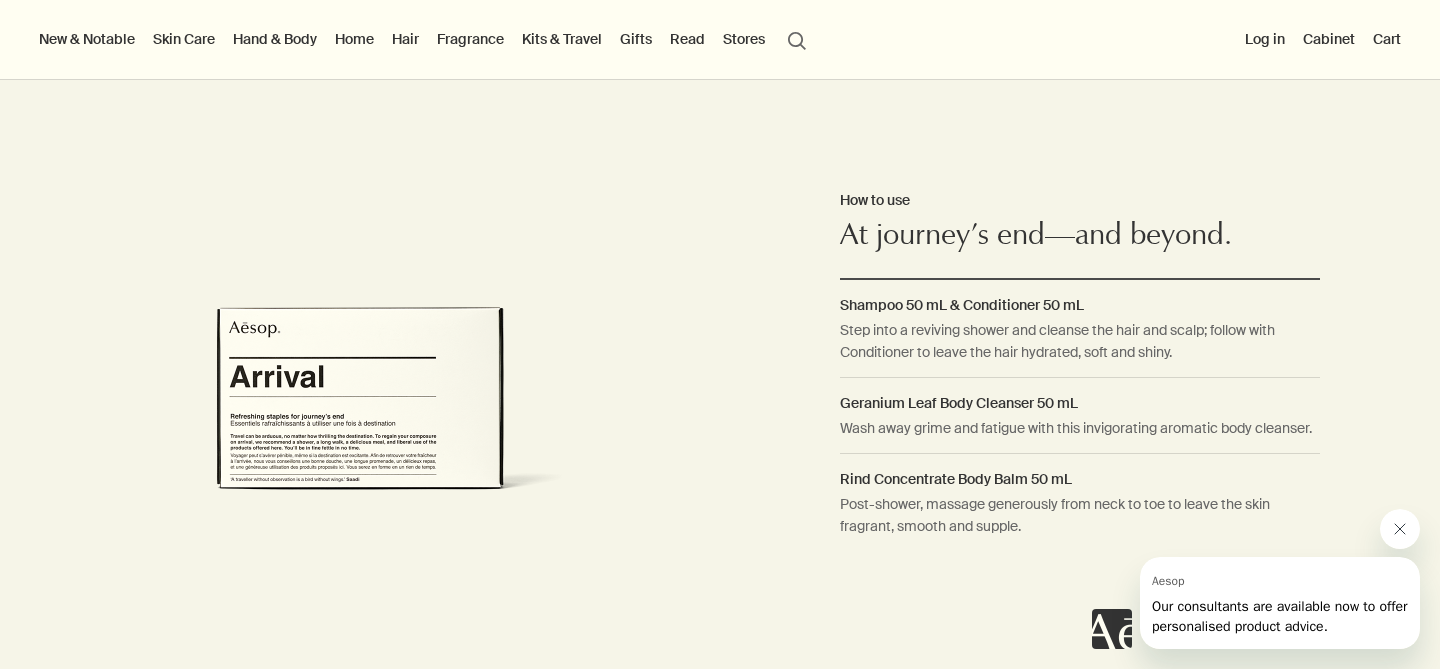 click 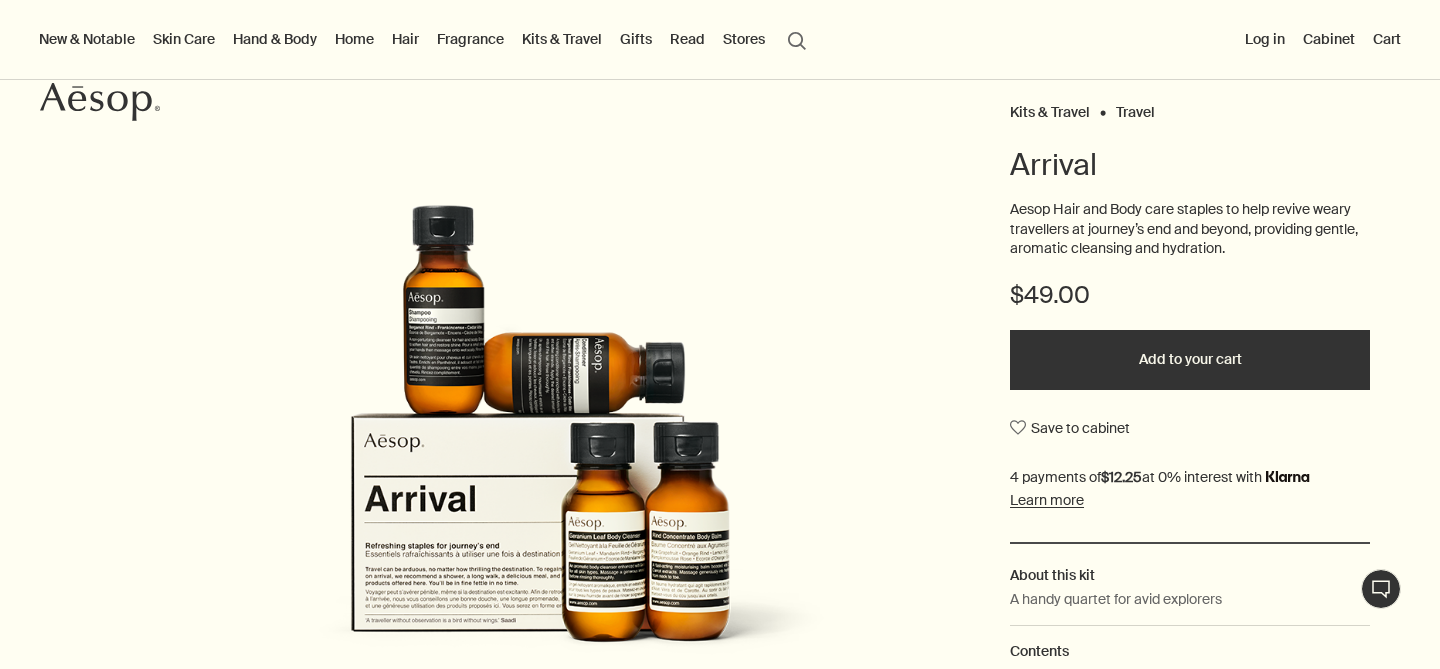 scroll, scrollTop: 0, scrollLeft: 0, axis: both 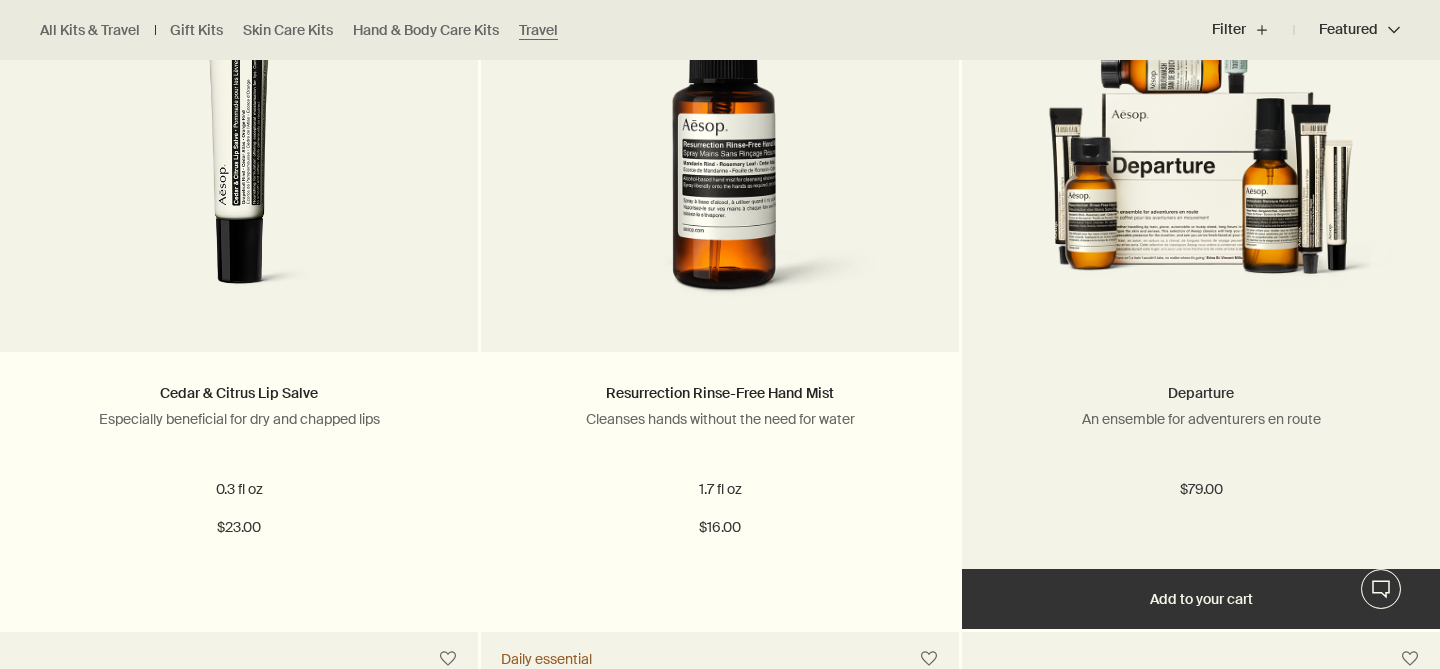 click on "Departure" at bounding box center (1201, 393) 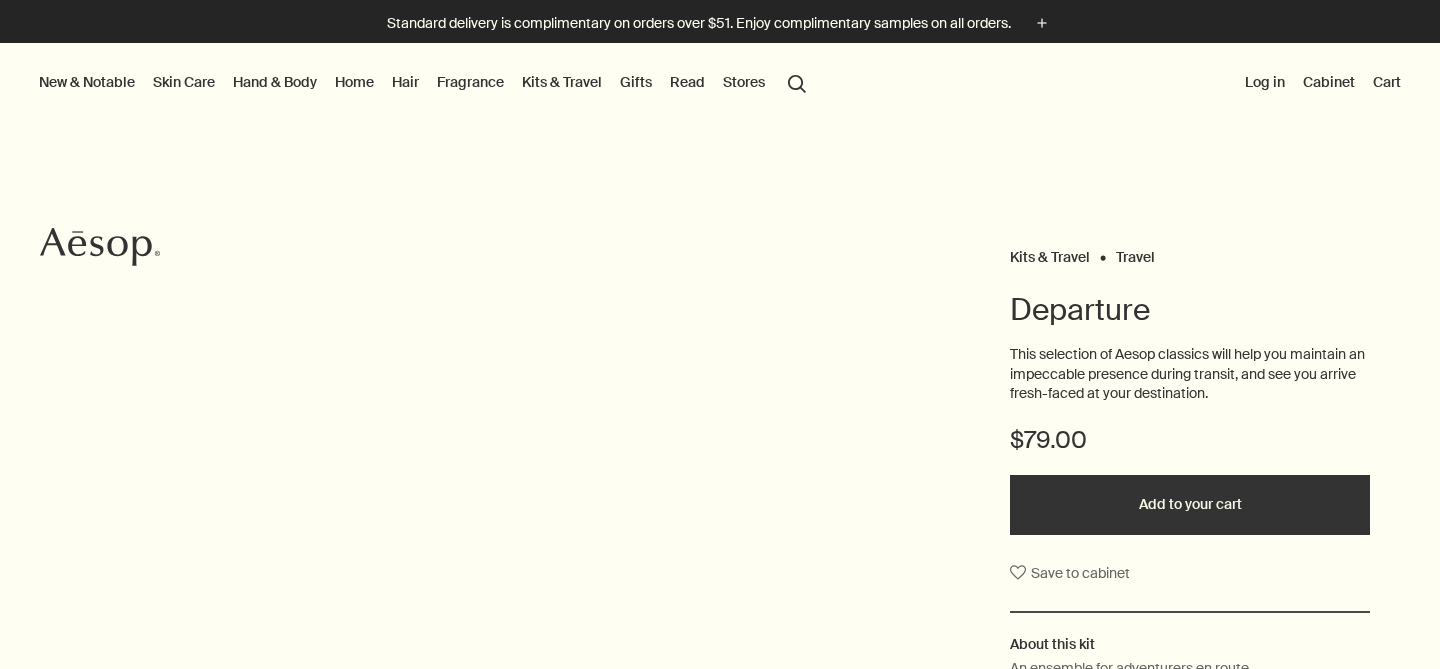 scroll, scrollTop: 0, scrollLeft: 0, axis: both 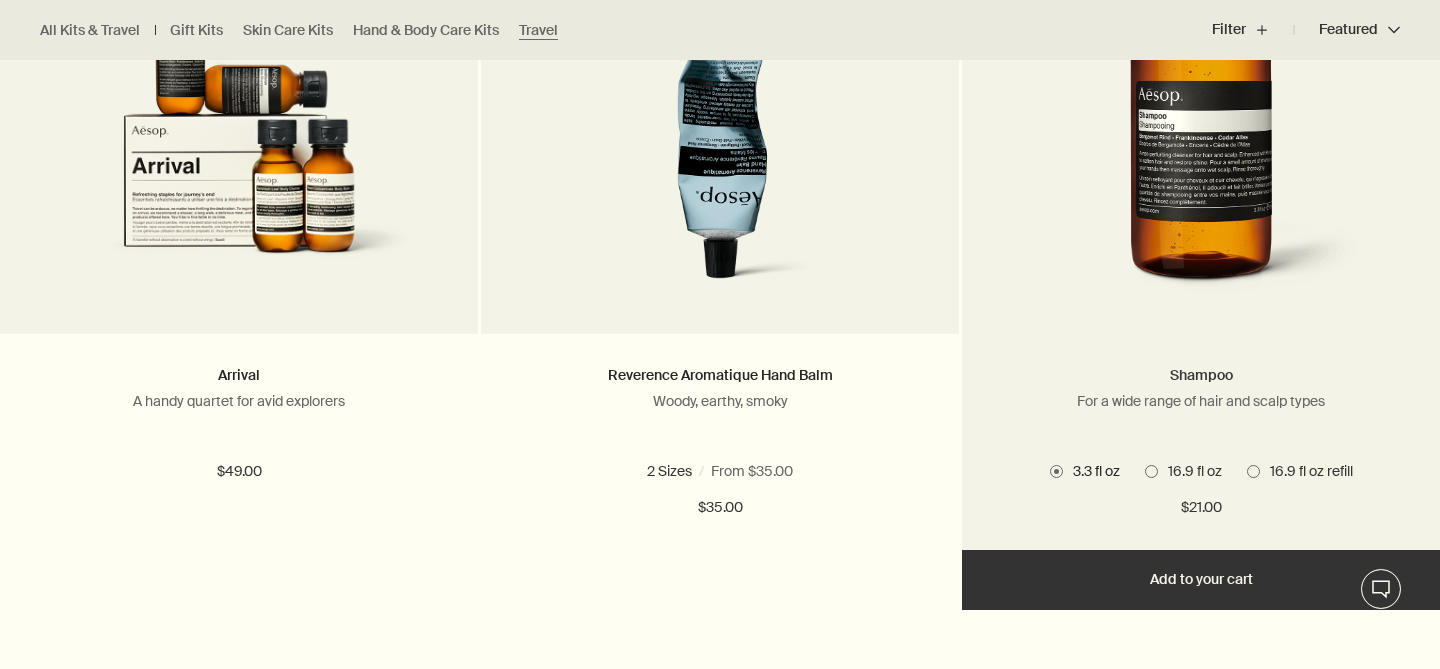 click on "Shampoo" at bounding box center [1201, 375] 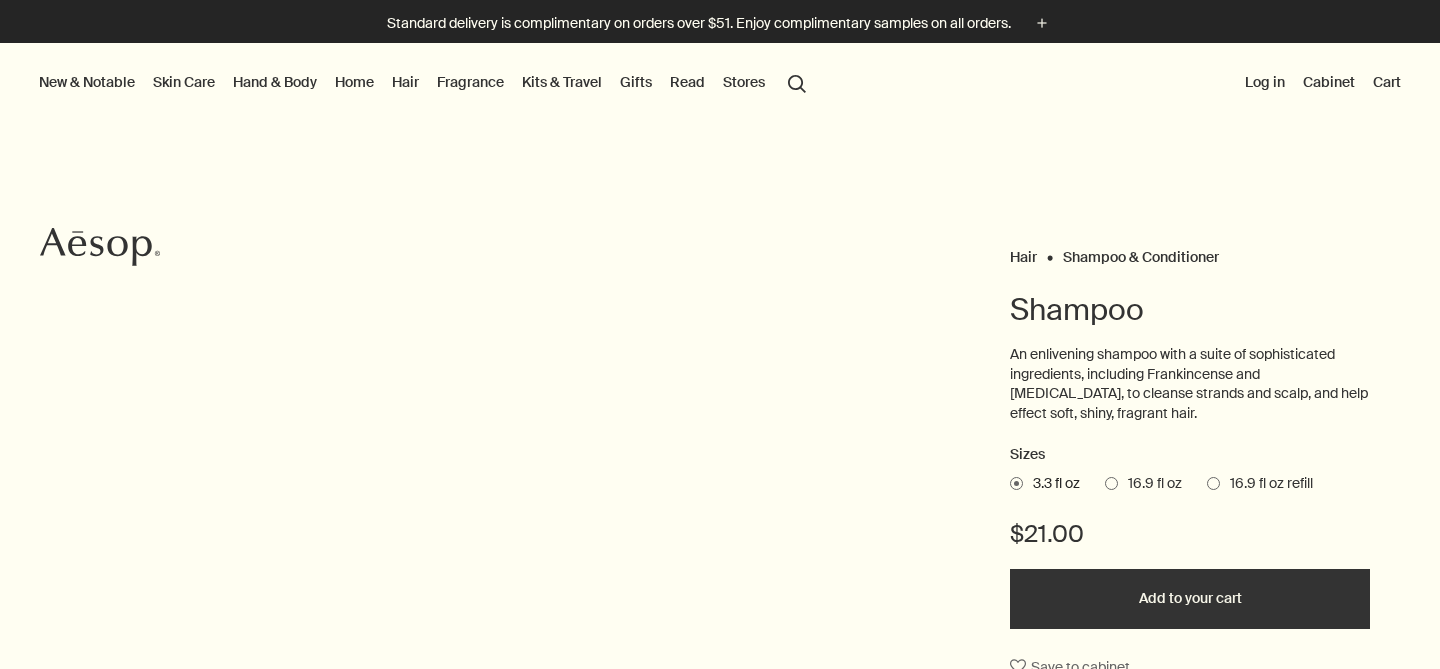 scroll, scrollTop: 0, scrollLeft: 0, axis: both 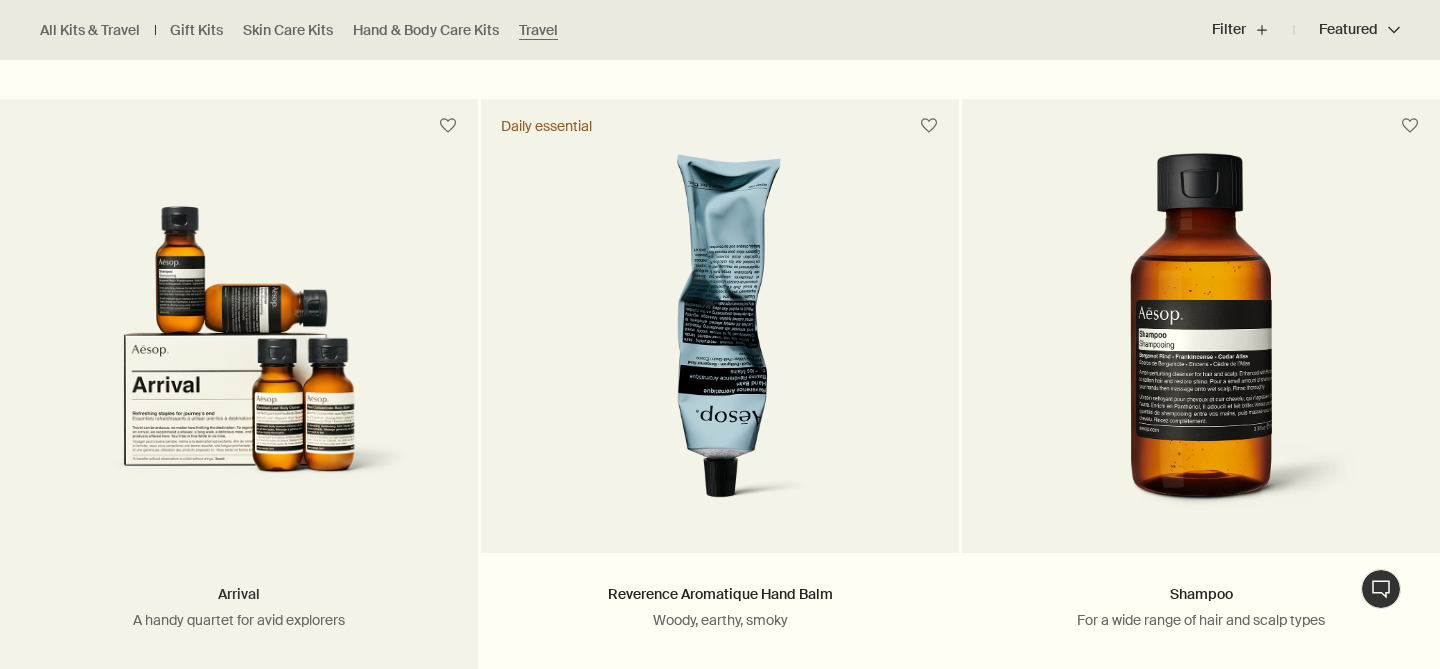 click on "Arrival" at bounding box center [239, 594] 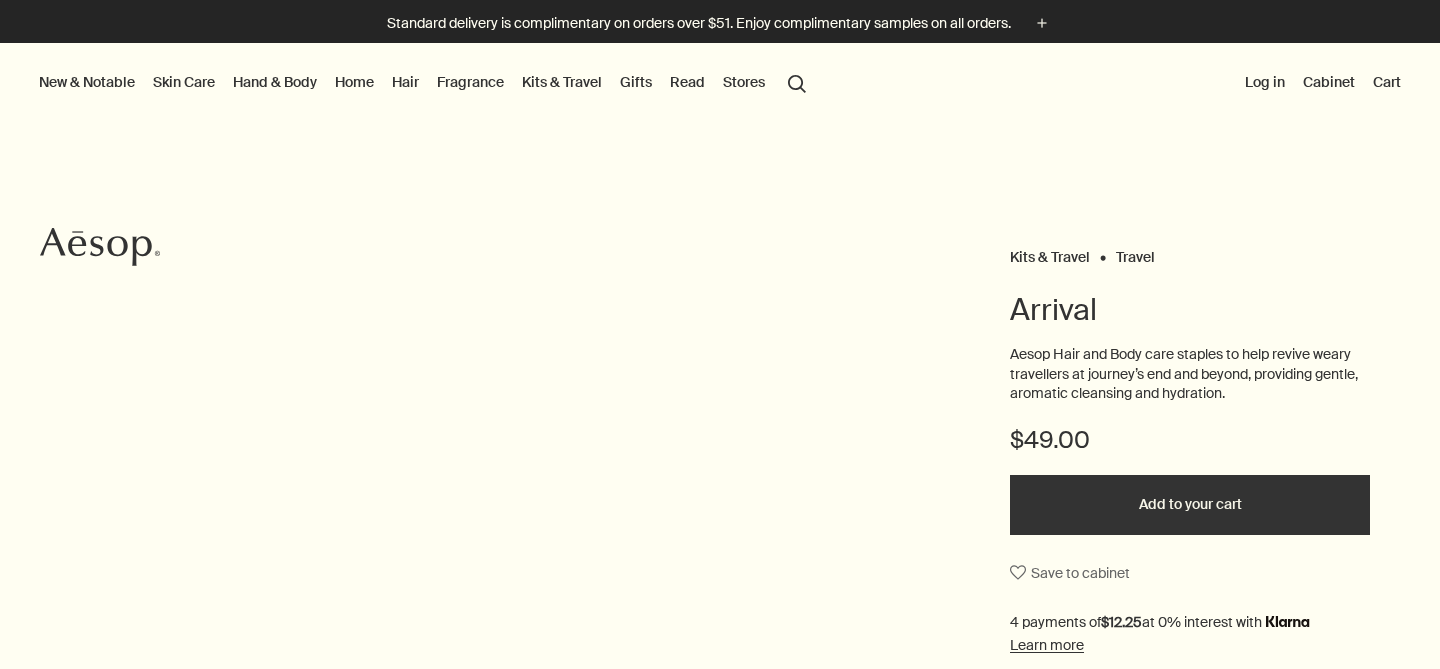 scroll, scrollTop: 0, scrollLeft: 0, axis: both 